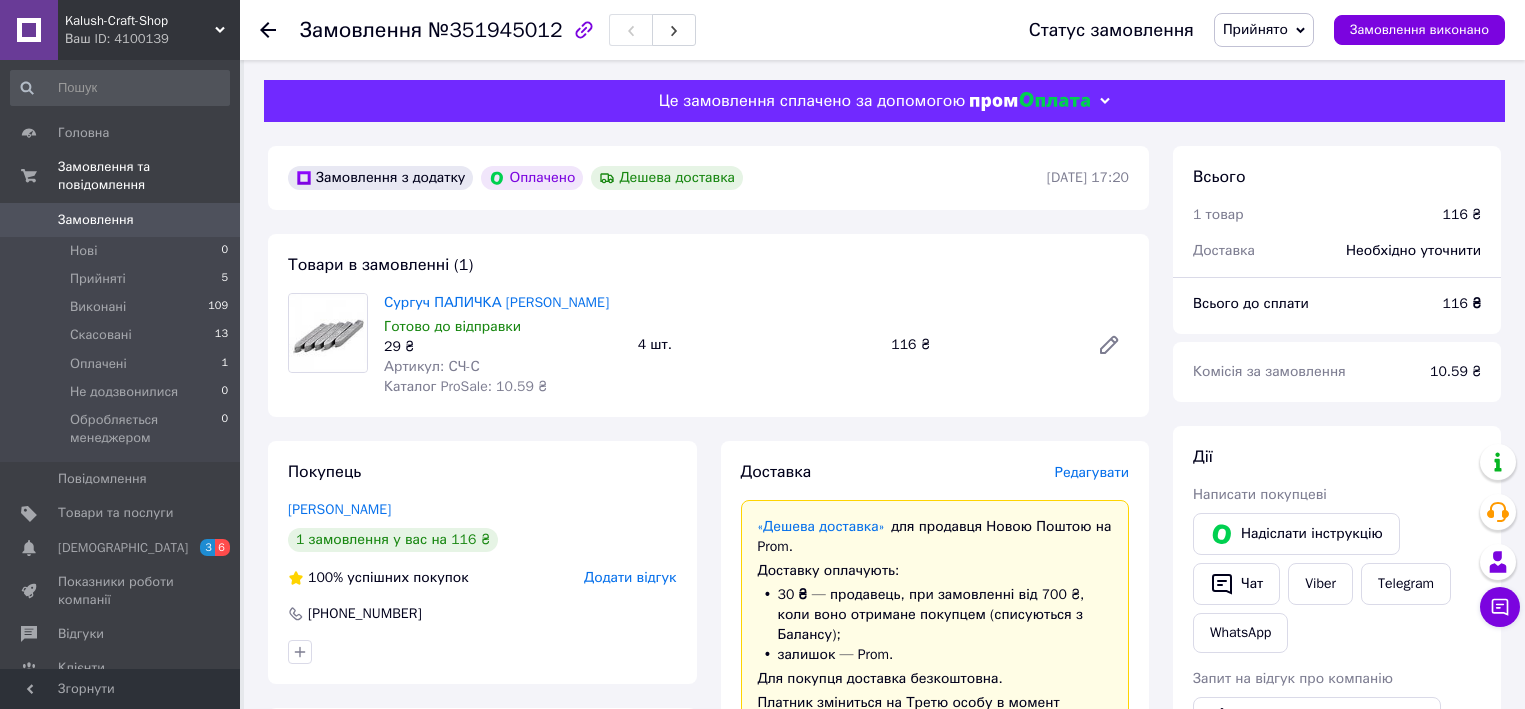 scroll, scrollTop: 0, scrollLeft: 0, axis: both 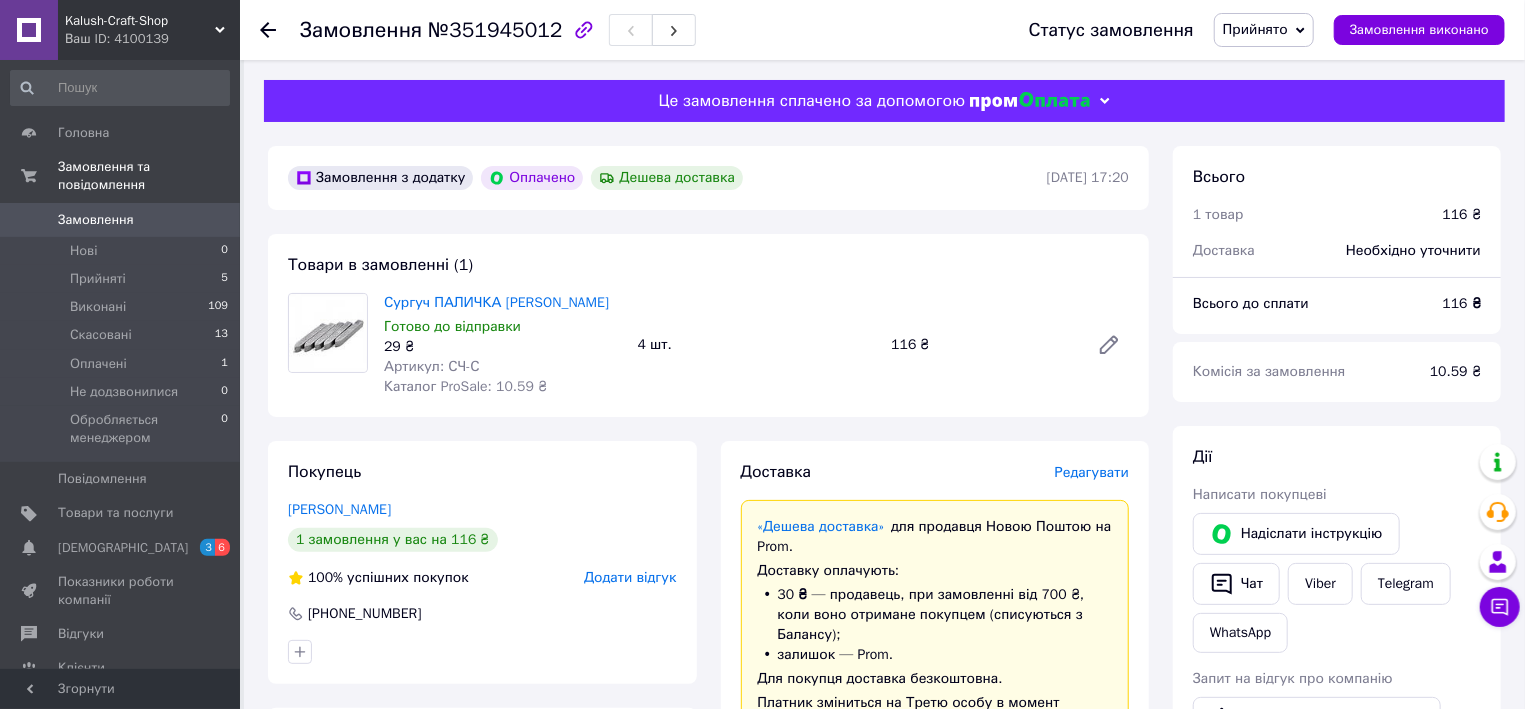 click on "Замовлення" at bounding box center [96, 220] 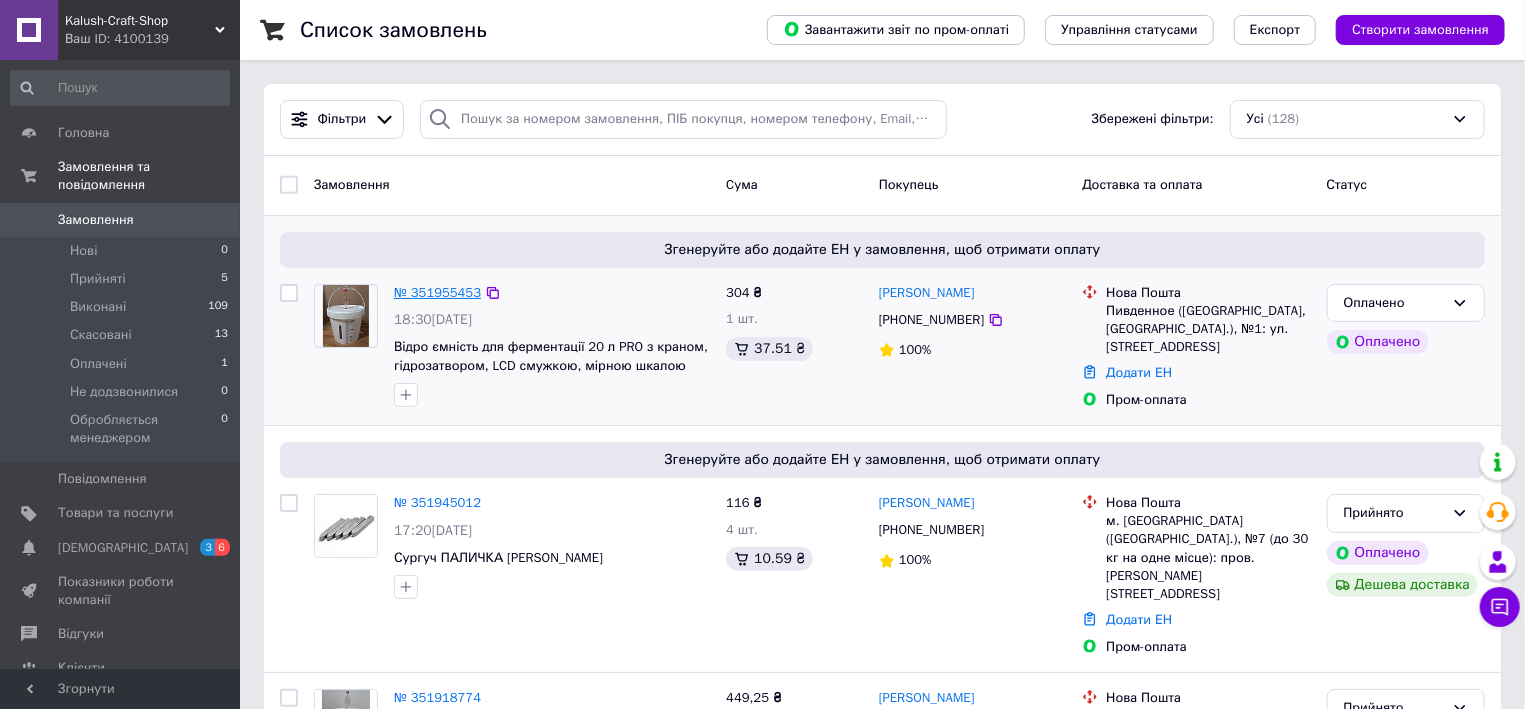 click on "№ 351955453" at bounding box center [437, 292] 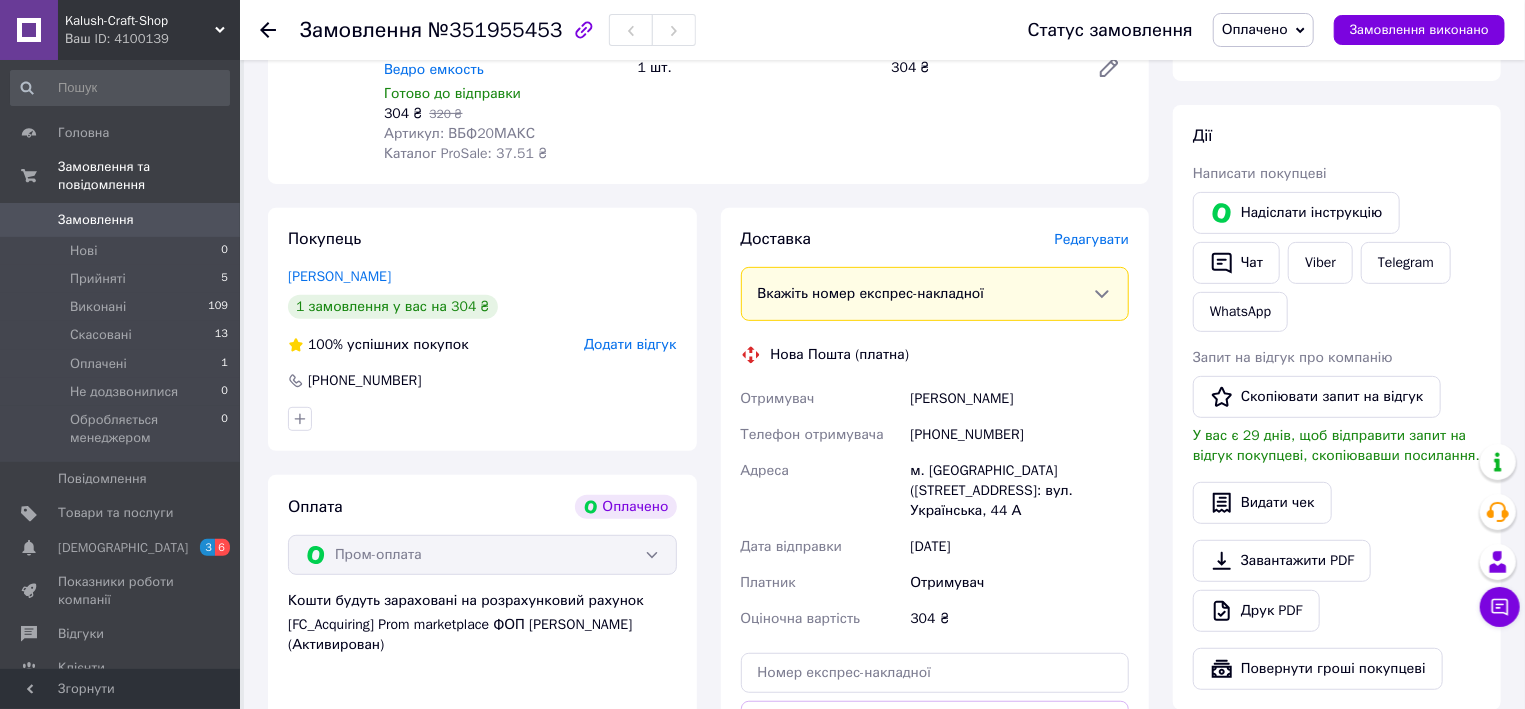 scroll, scrollTop: 428, scrollLeft: 0, axis: vertical 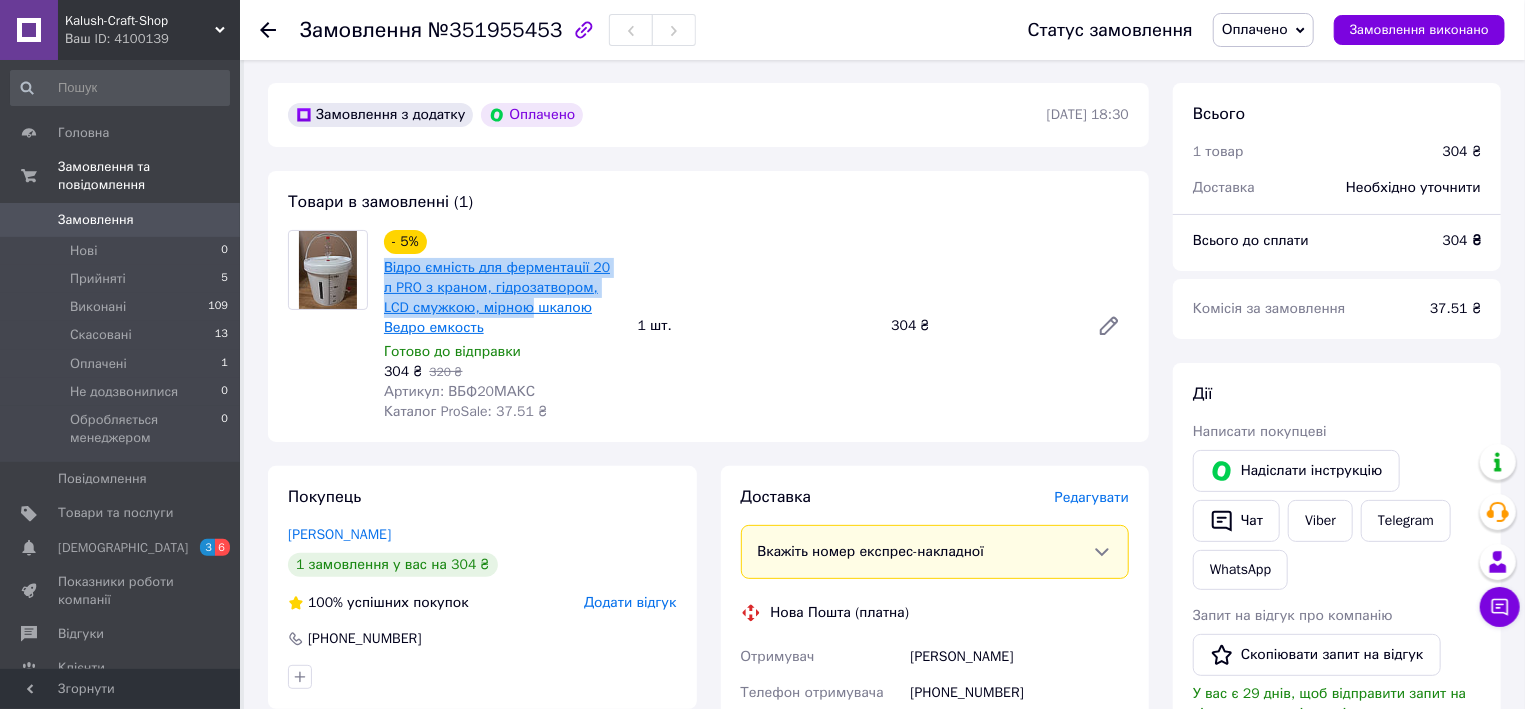 drag, startPoint x: 380, startPoint y: 268, endPoint x: 499, endPoint y: 309, distance: 125.865005 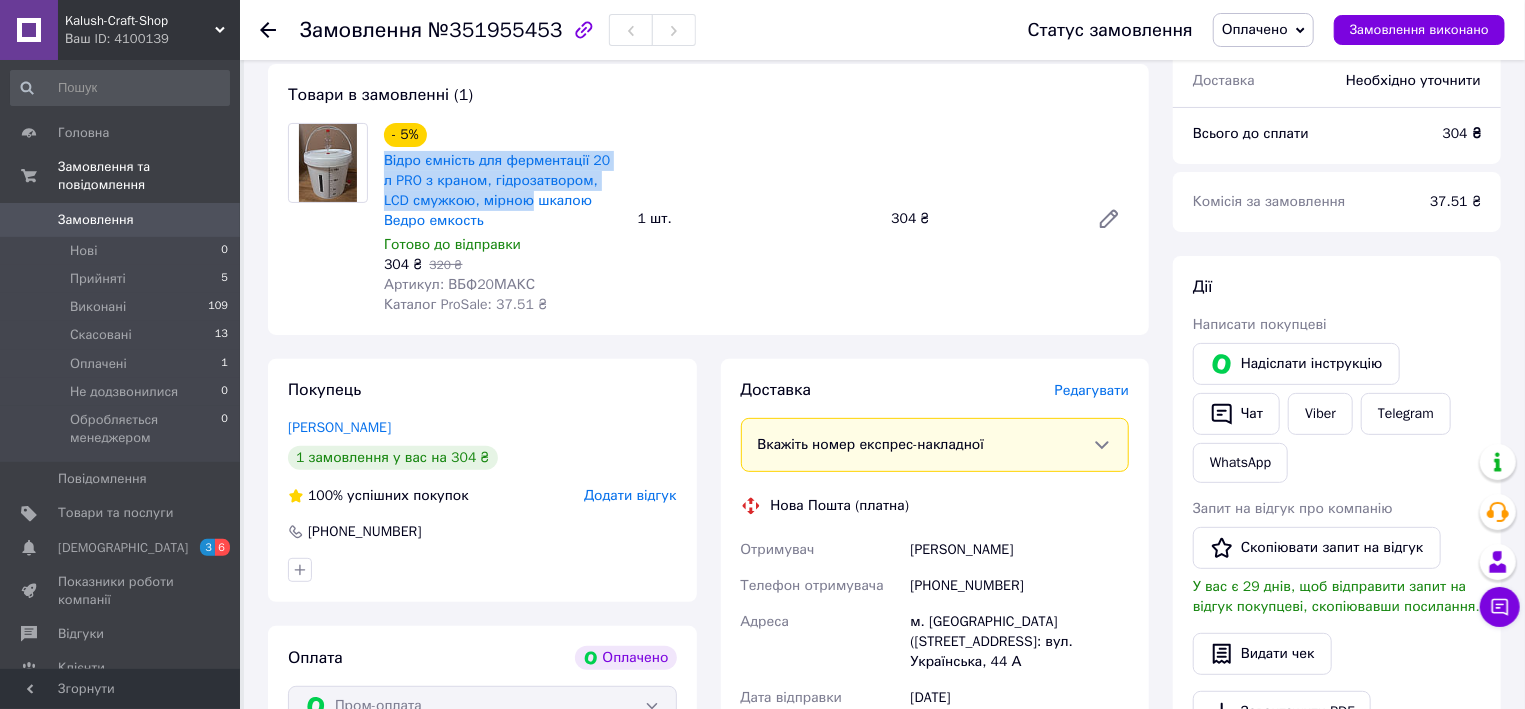 scroll, scrollTop: 0, scrollLeft: 0, axis: both 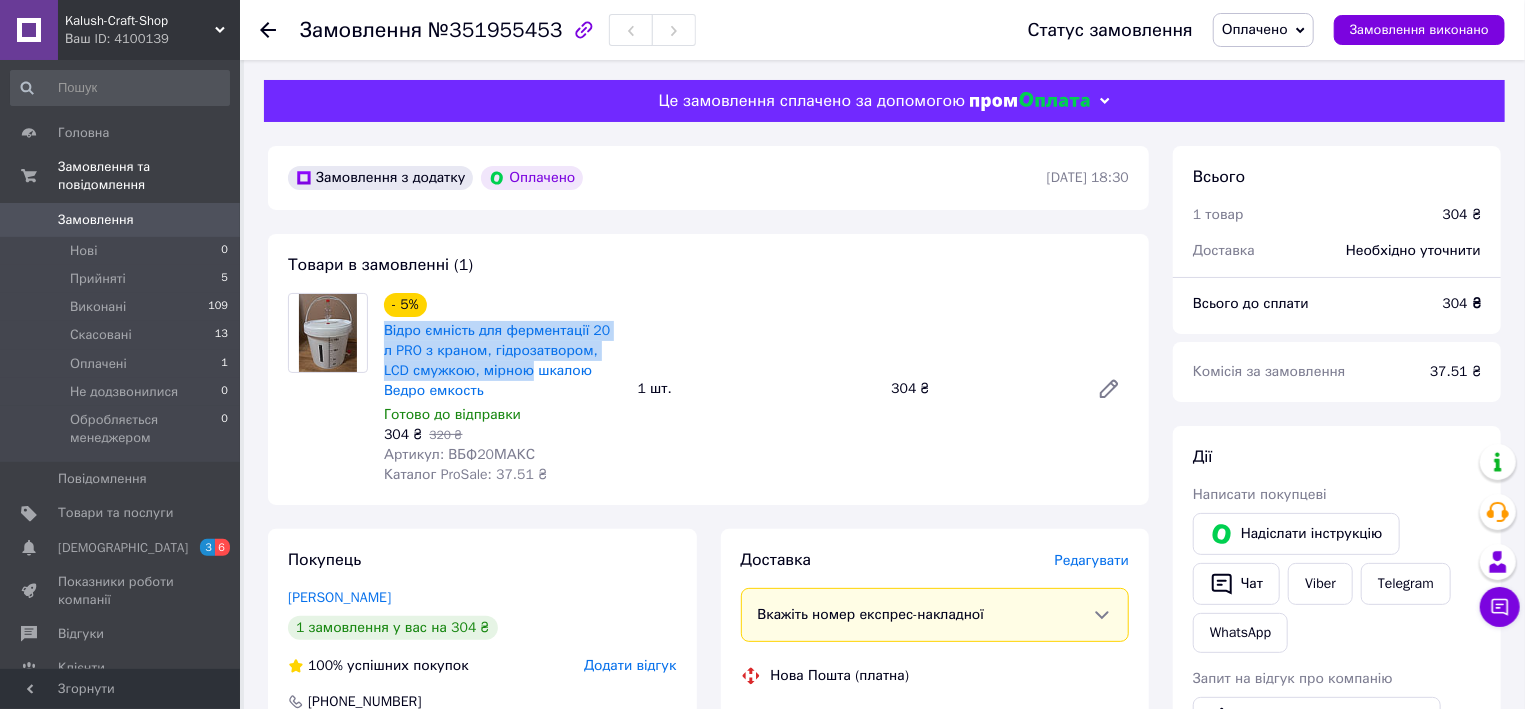 copy on "Відро ємність для ферментації 20 л PRO з краном, гідрозатвором, LCD смужкою, мірною" 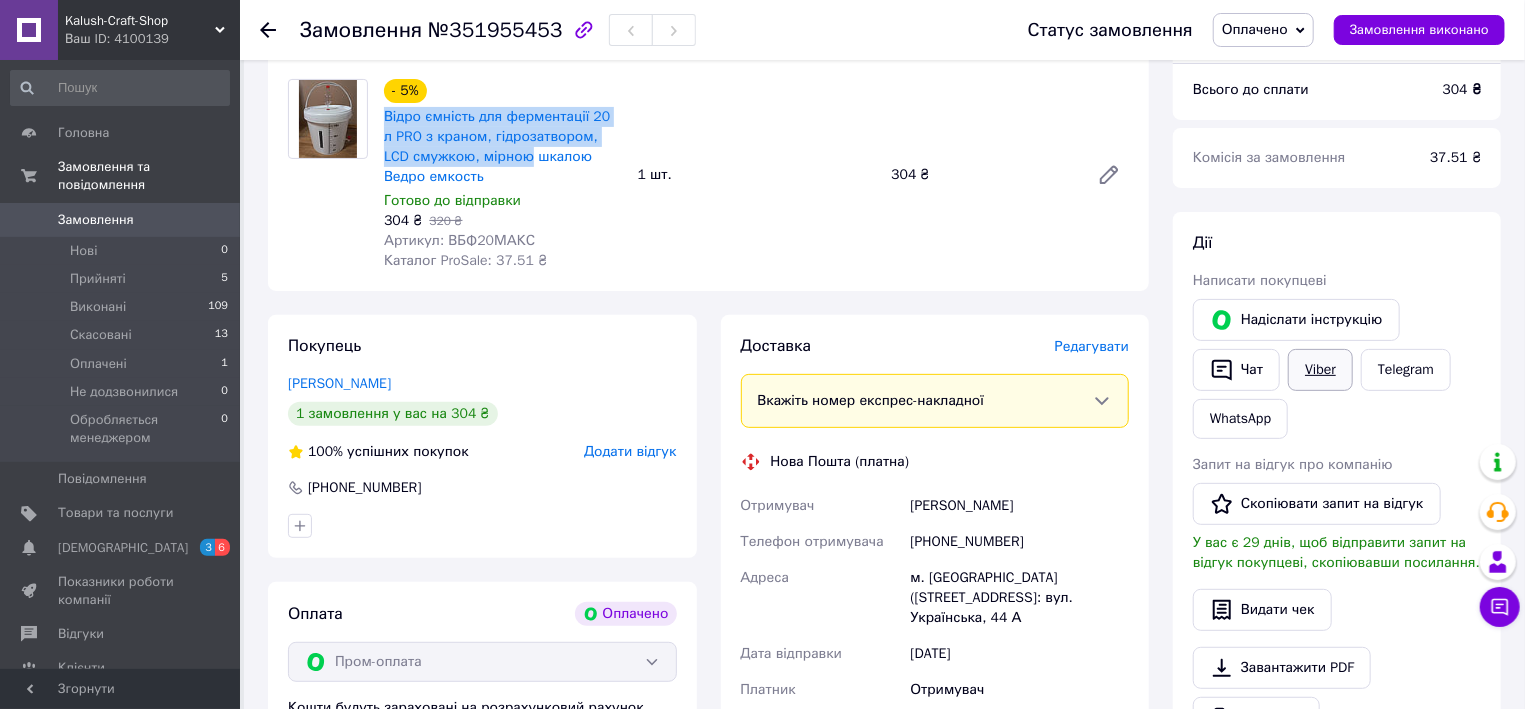 click on "Viber" at bounding box center (1320, 370) 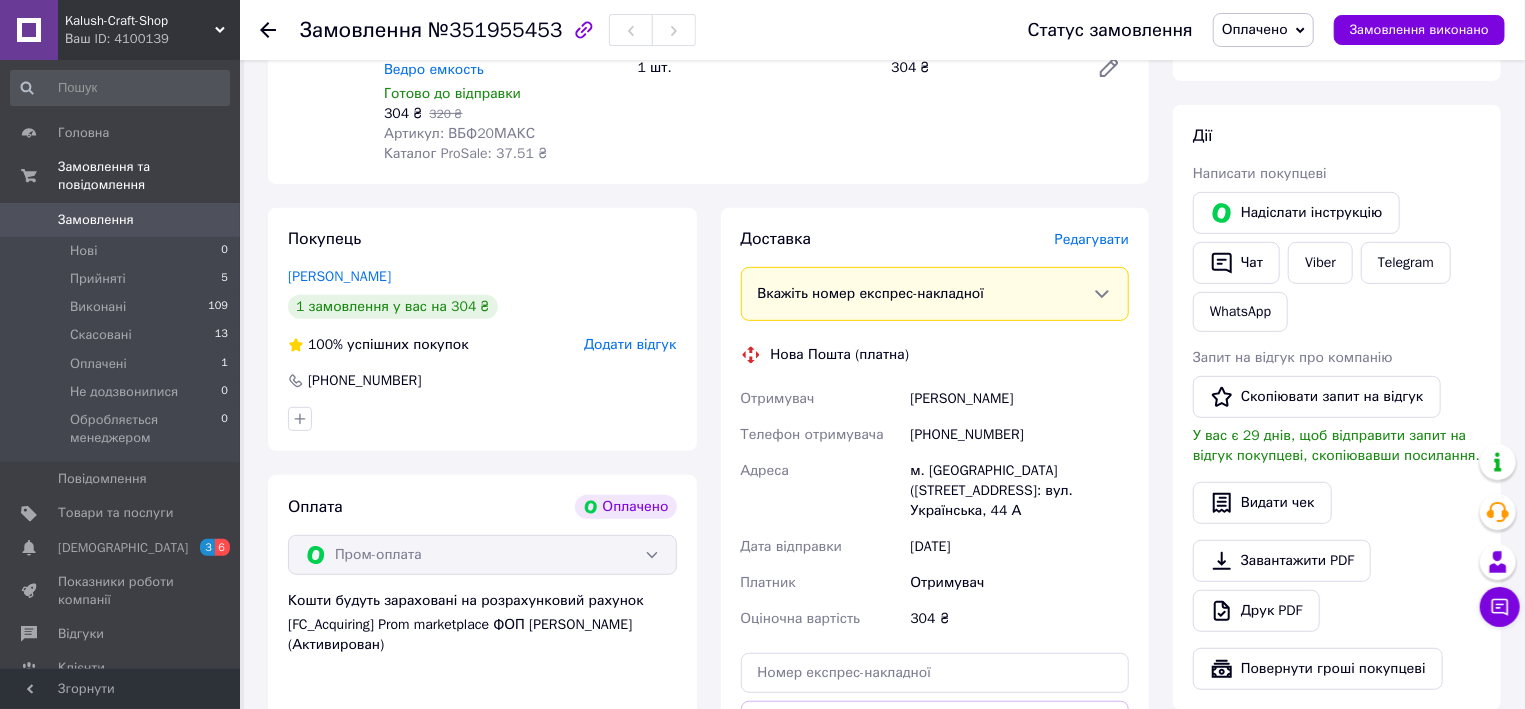 scroll, scrollTop: 107, scrollLeft: 0, axis: vertical 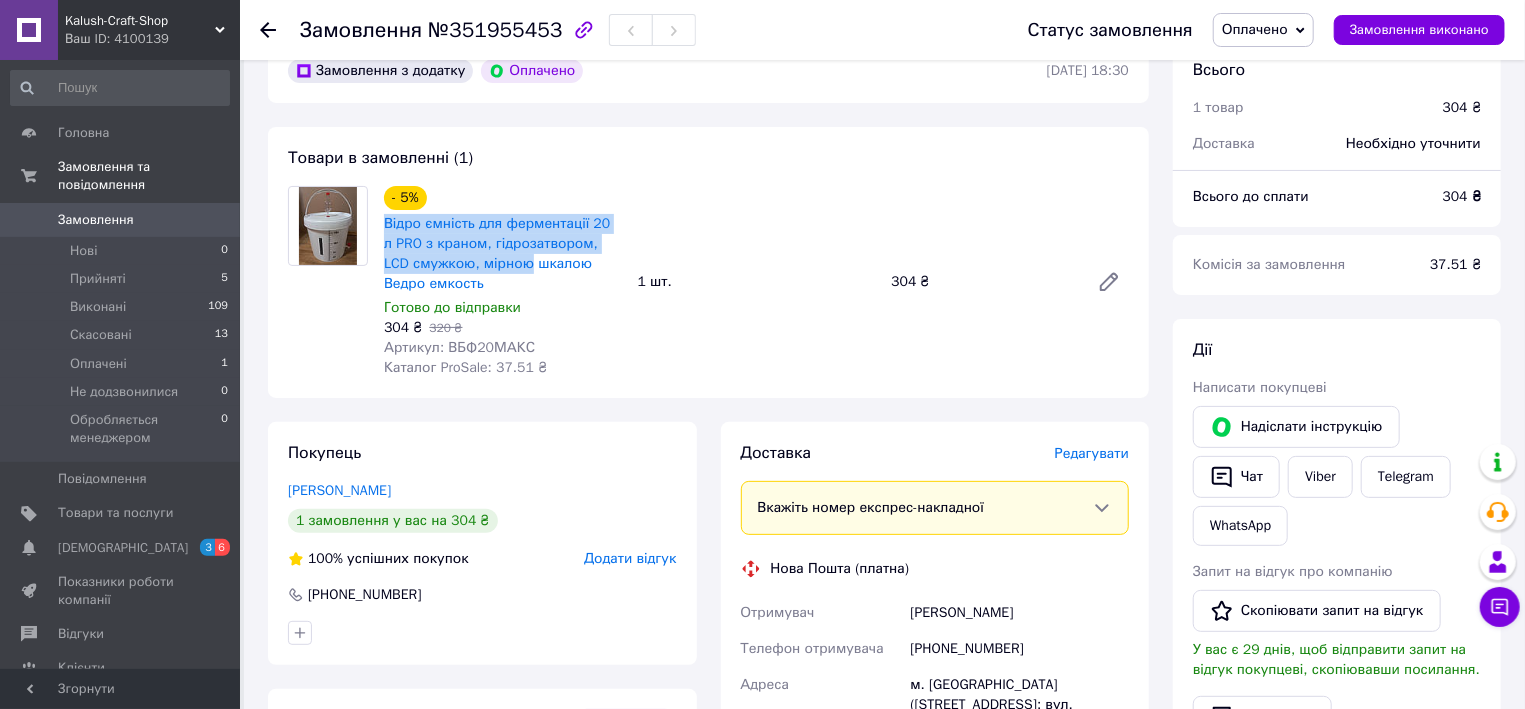 copy on "Відро ємність для ферментації 20 л PRO з краном, гідрозатвором, LCD смужкою, мірною" 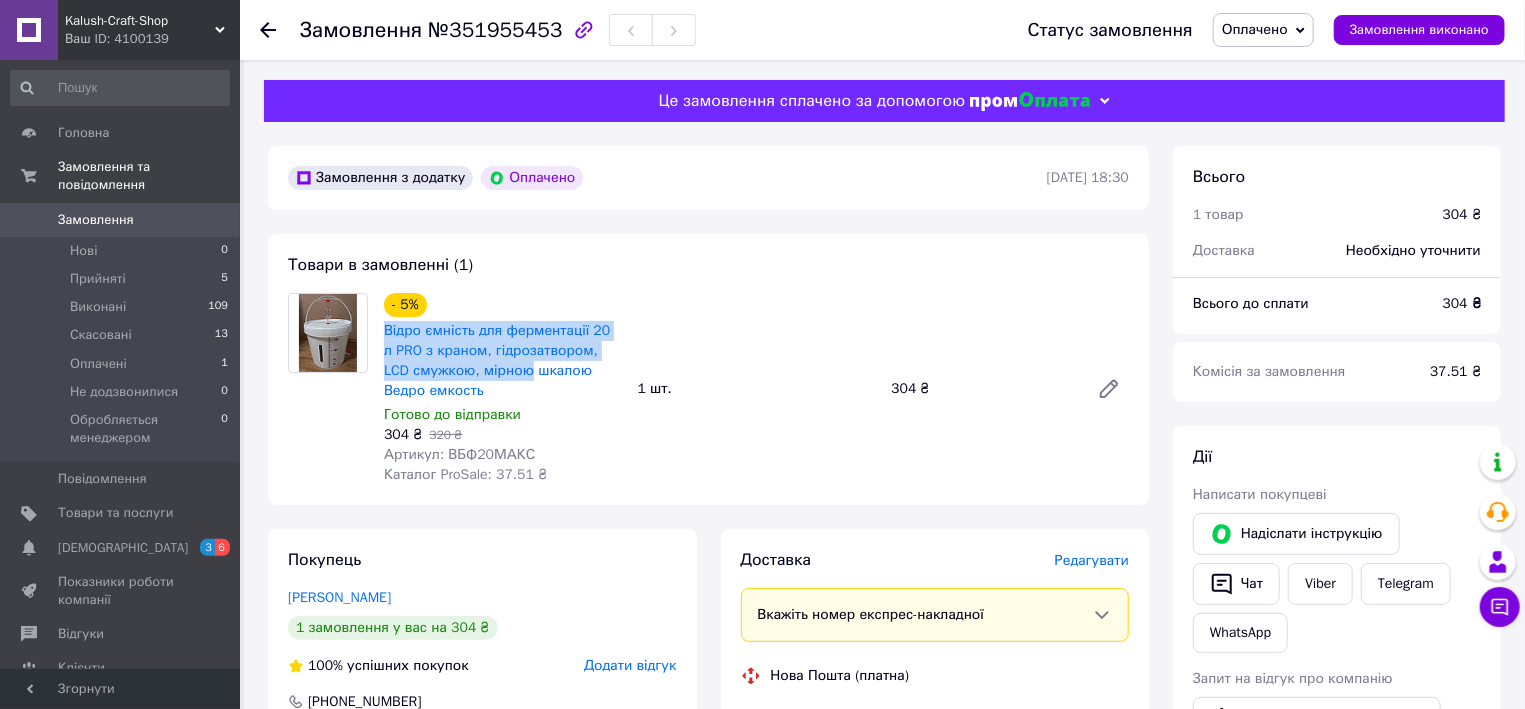 scroll, scrollTop: 321, scrollLeft: 0, axis: vertical 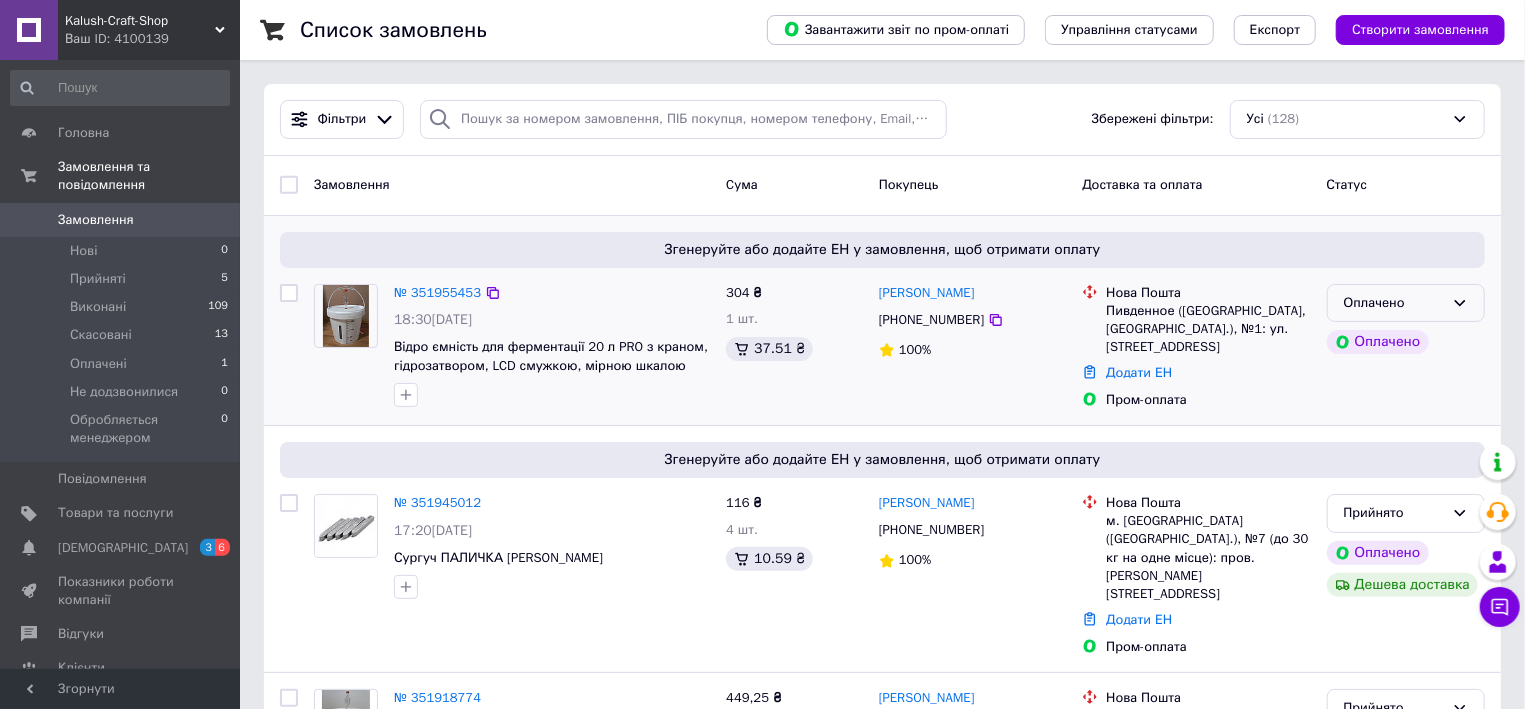 click 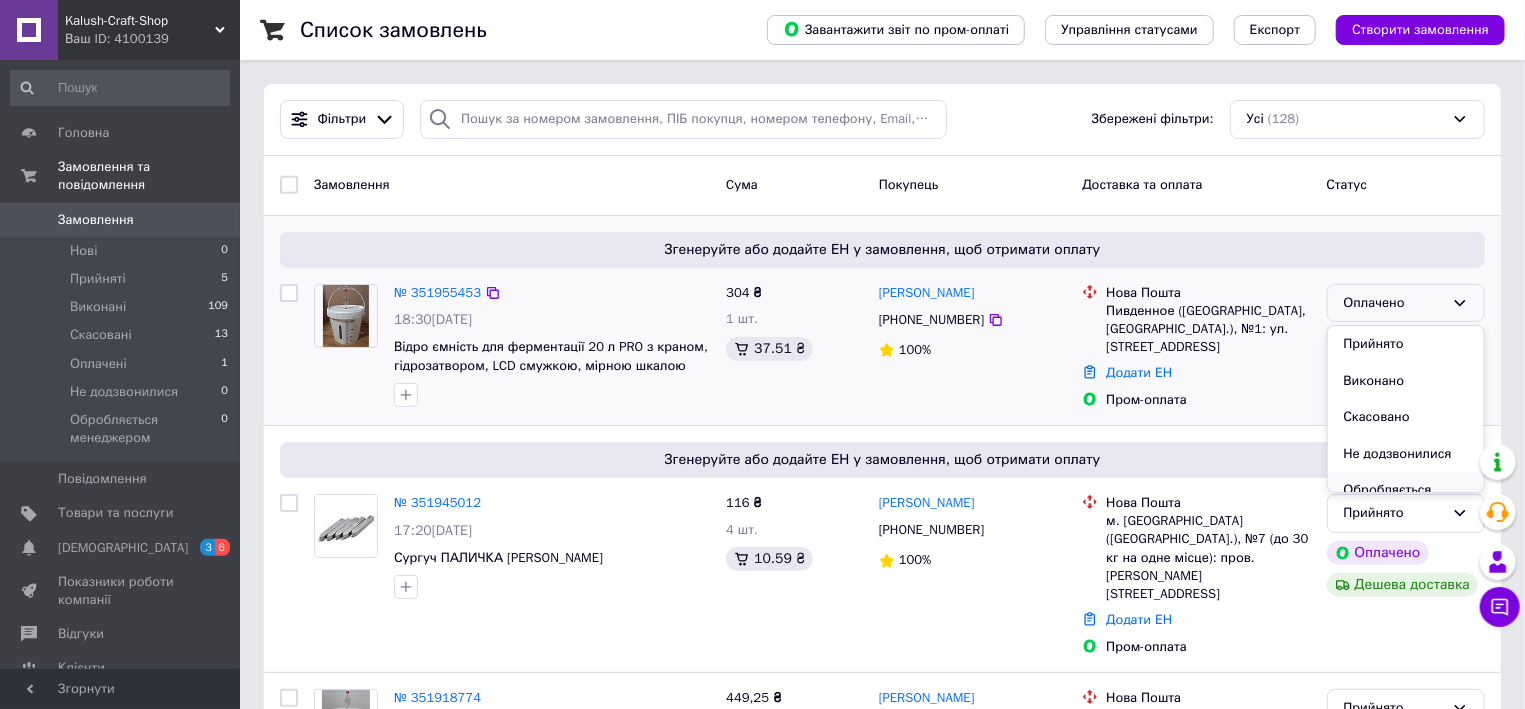 scroll, scrollTop: 38, scrollLeft: 0, axis: vertical 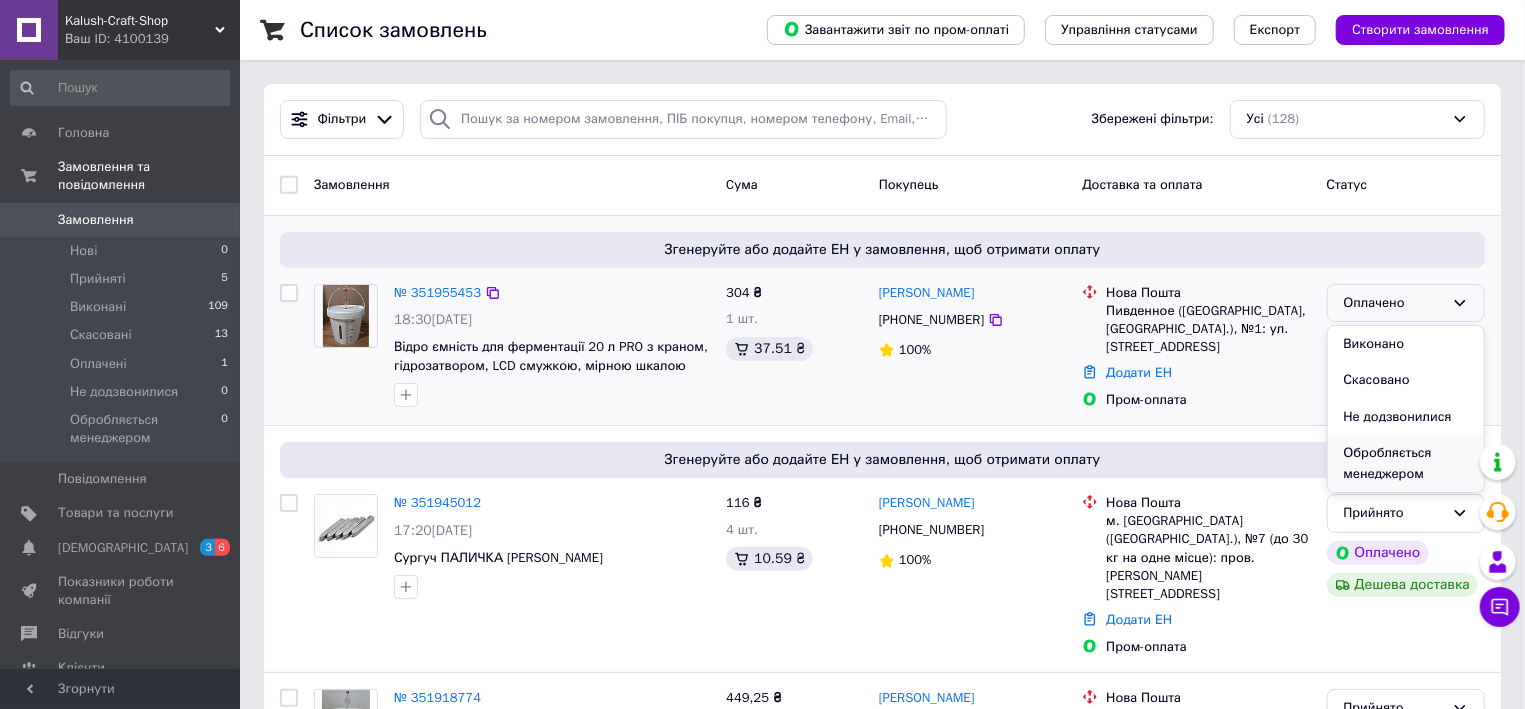 click on "Обробляється менеджером" at bounding box center (1406, 463) 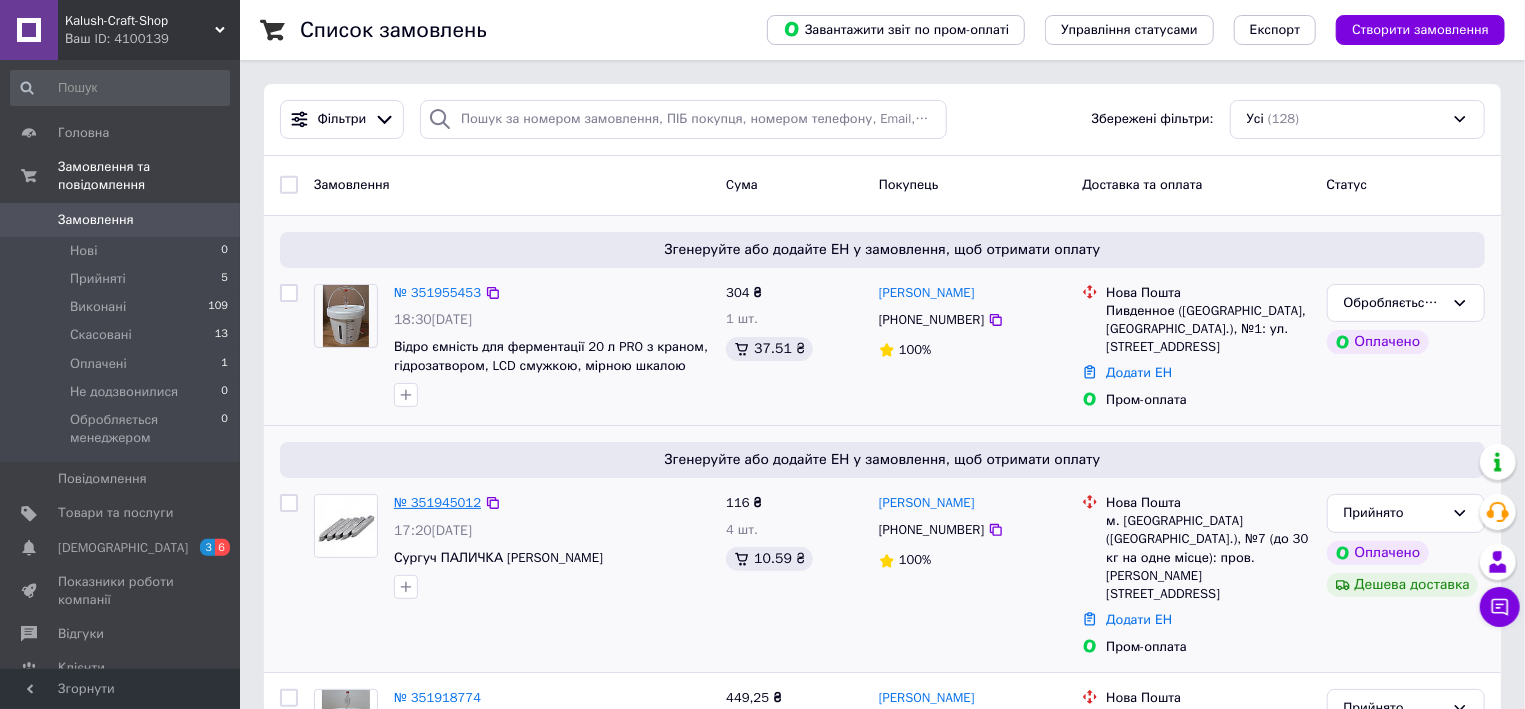 click on "№ 351945012" at bounding box center [437, 502] 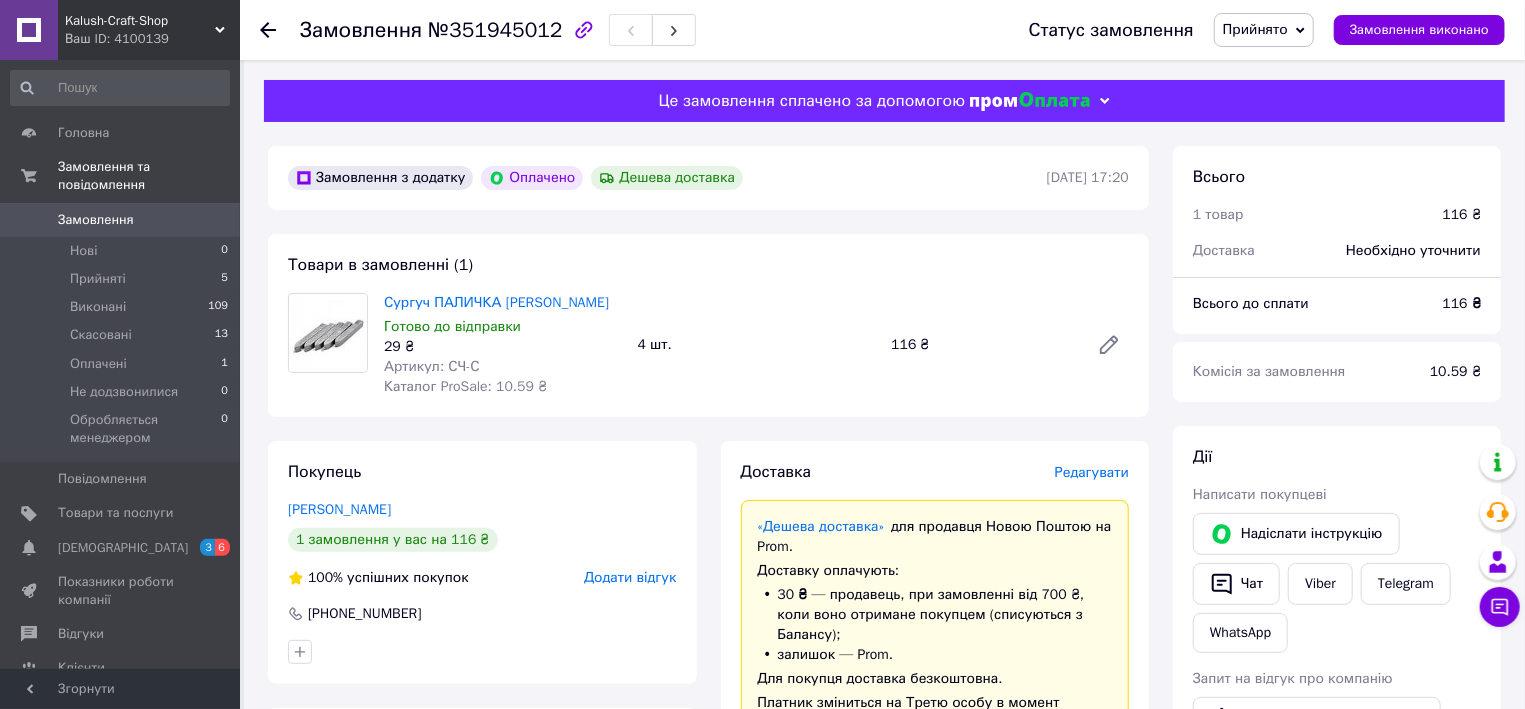 scroll, scrollTop: 214, scrollLeft: 0, axis: vertical 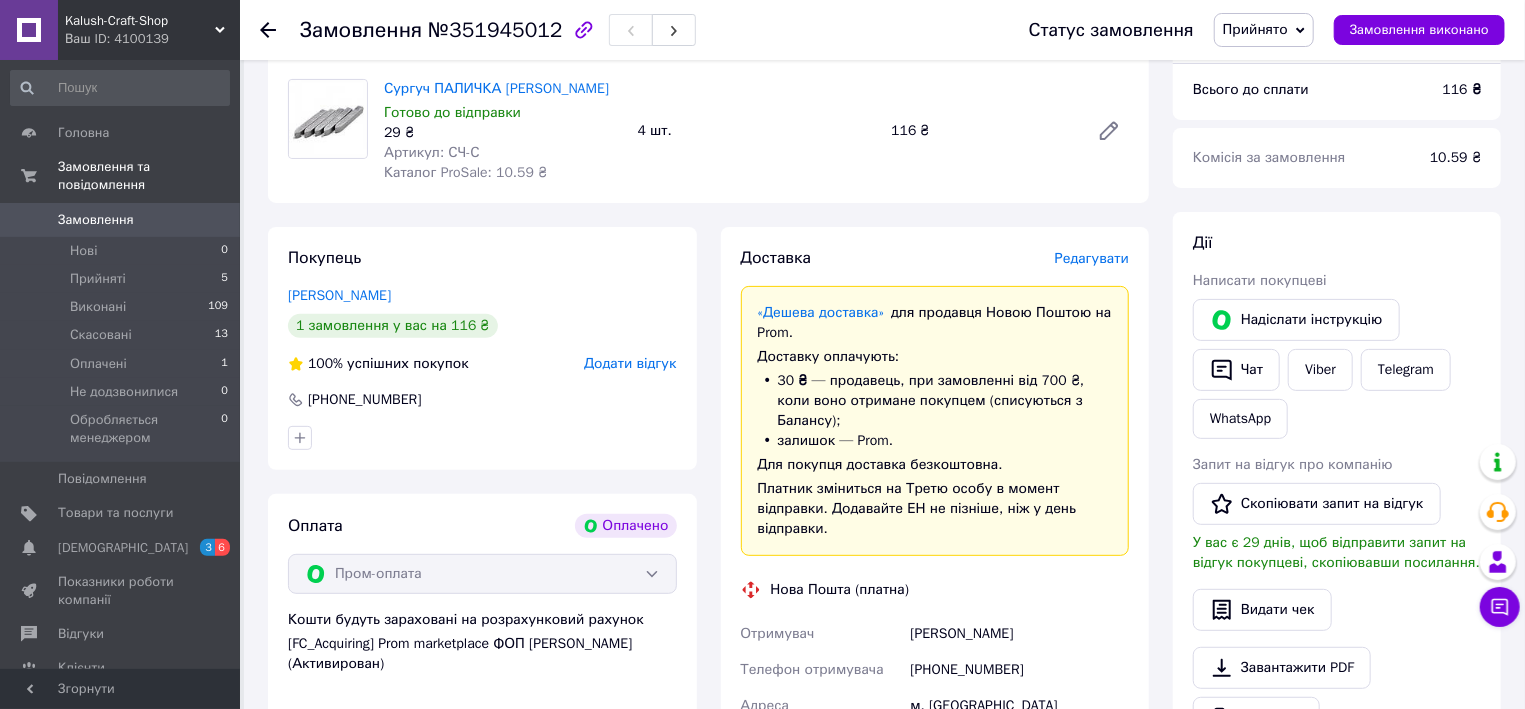 click on "Редагувати" at bounding box center (1092, 258) 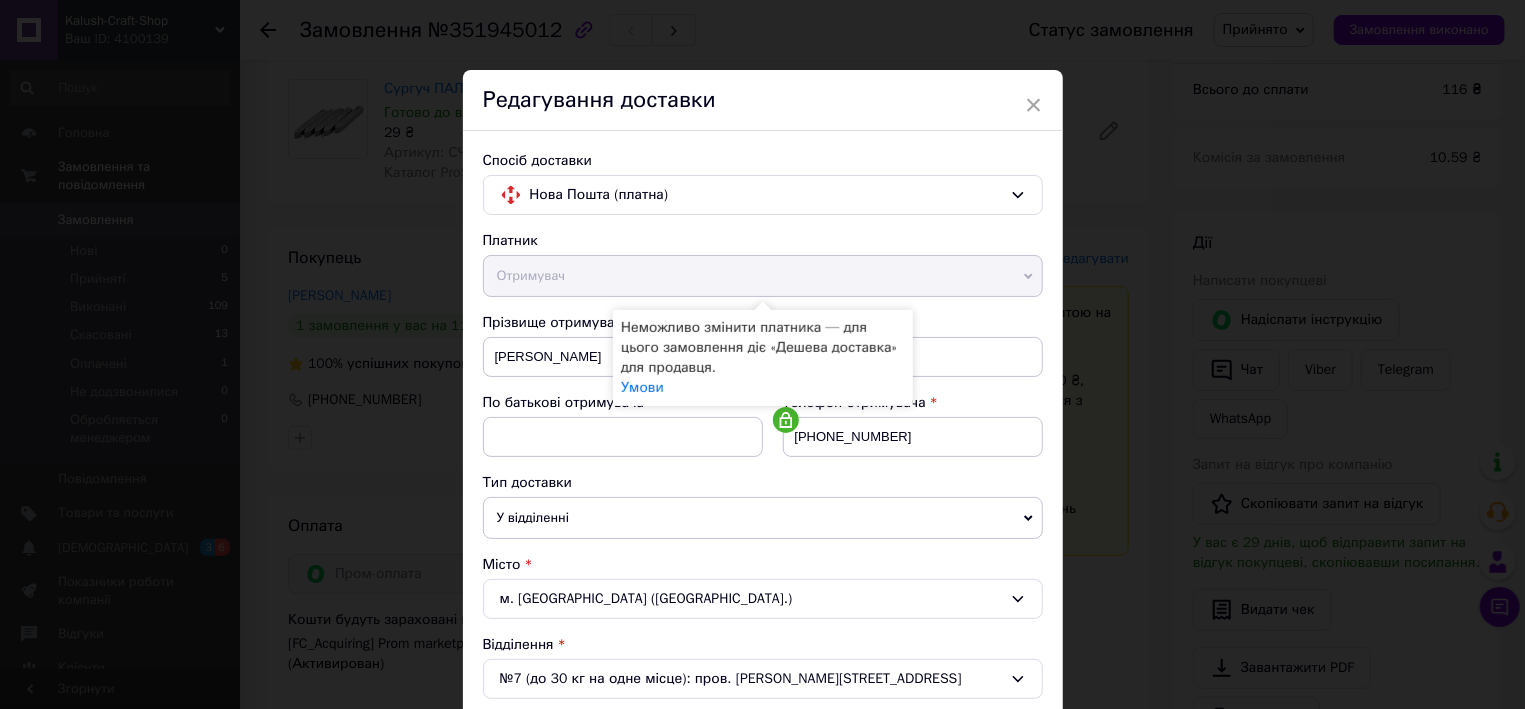 scroll, scrollTop: 570, scrollLeft: 0, axis: vertical 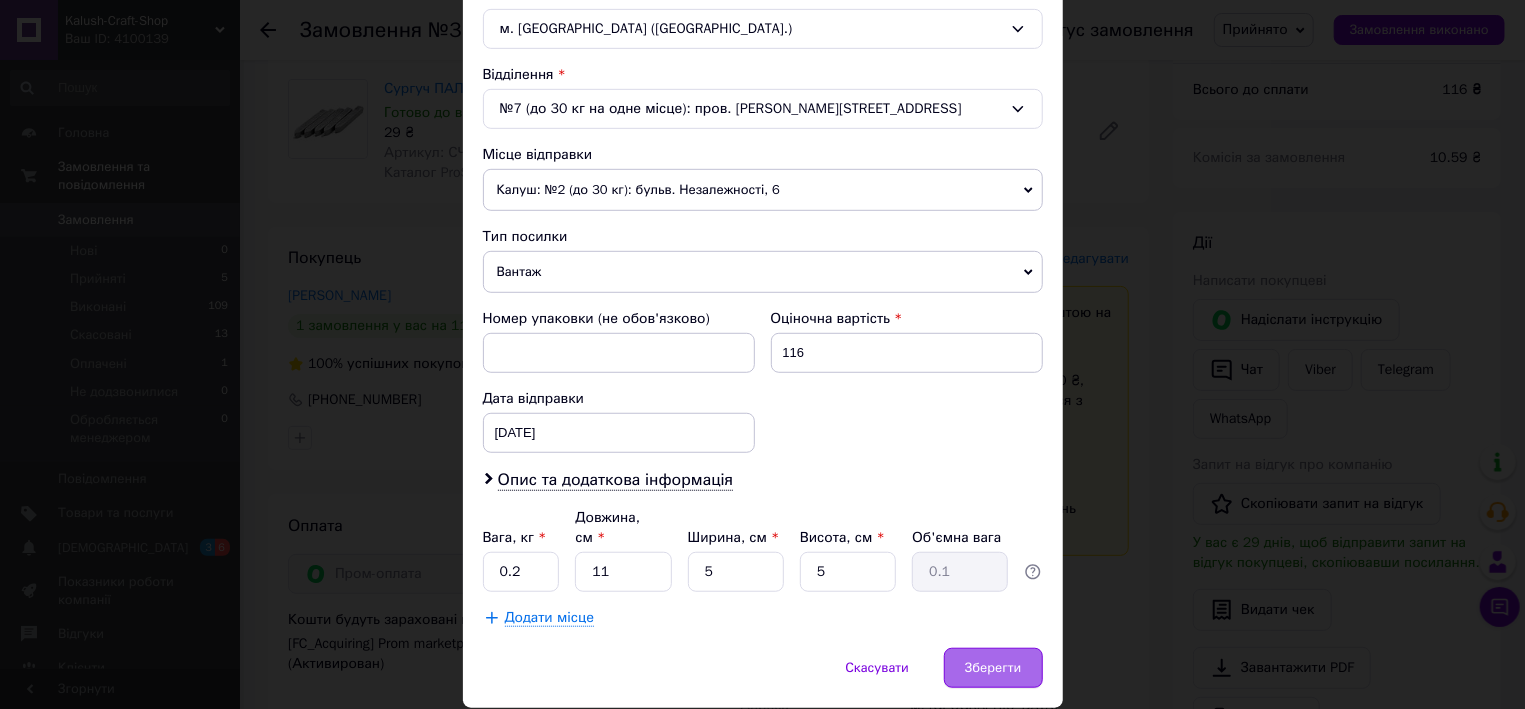 click on "Зберегти" at bounding box center [993, 668] 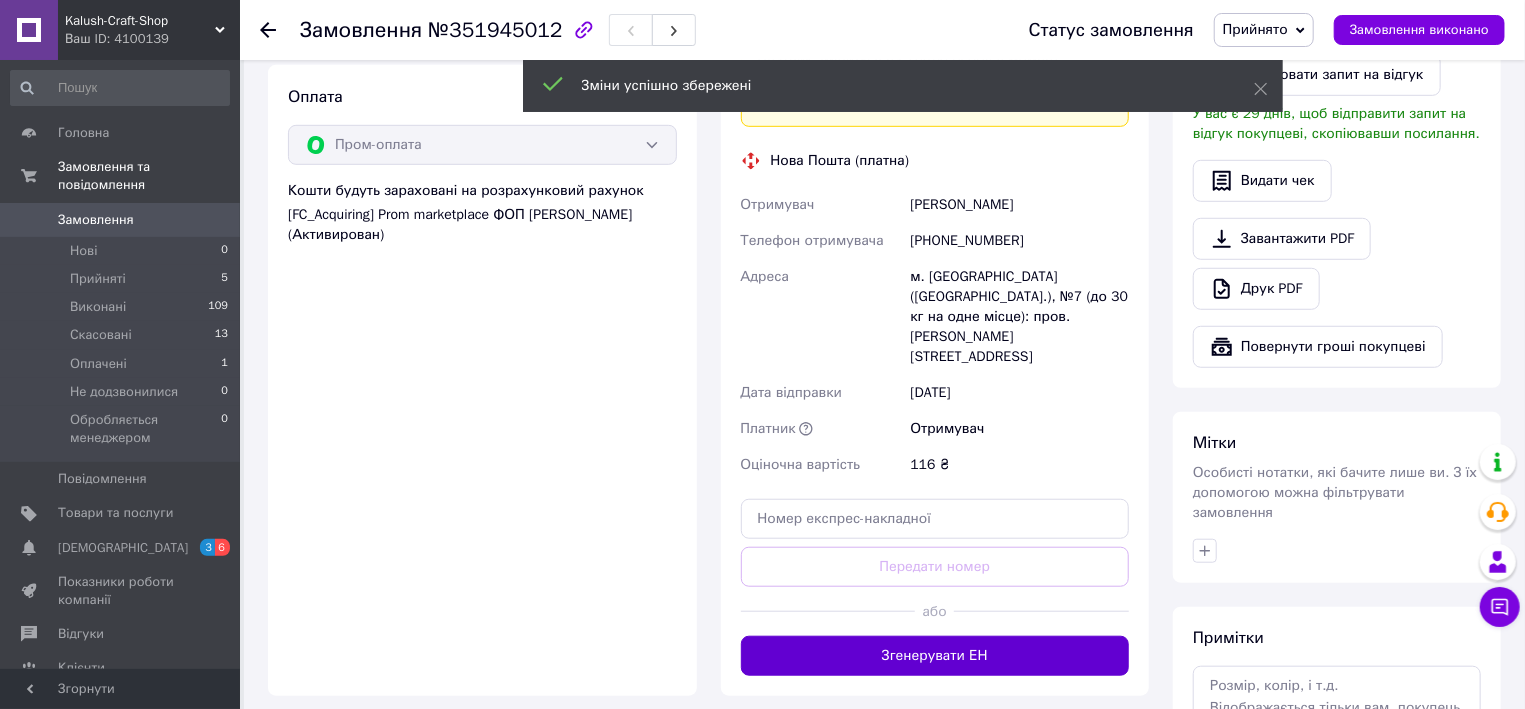 scroll, scrollTop: 750, scrollLeft: 0, axis: vertical 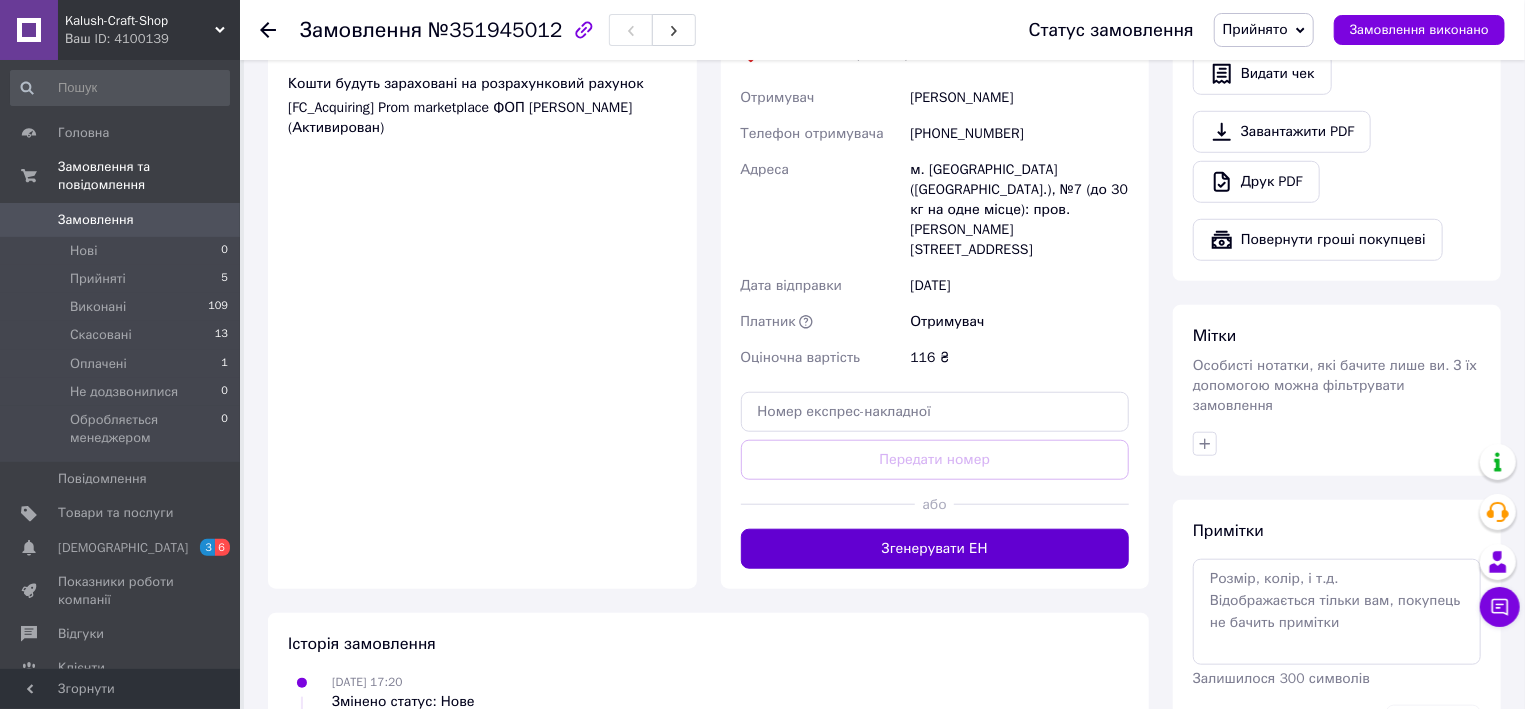 click on "Згенерувати ЕН" at bounding box center [935, 549] 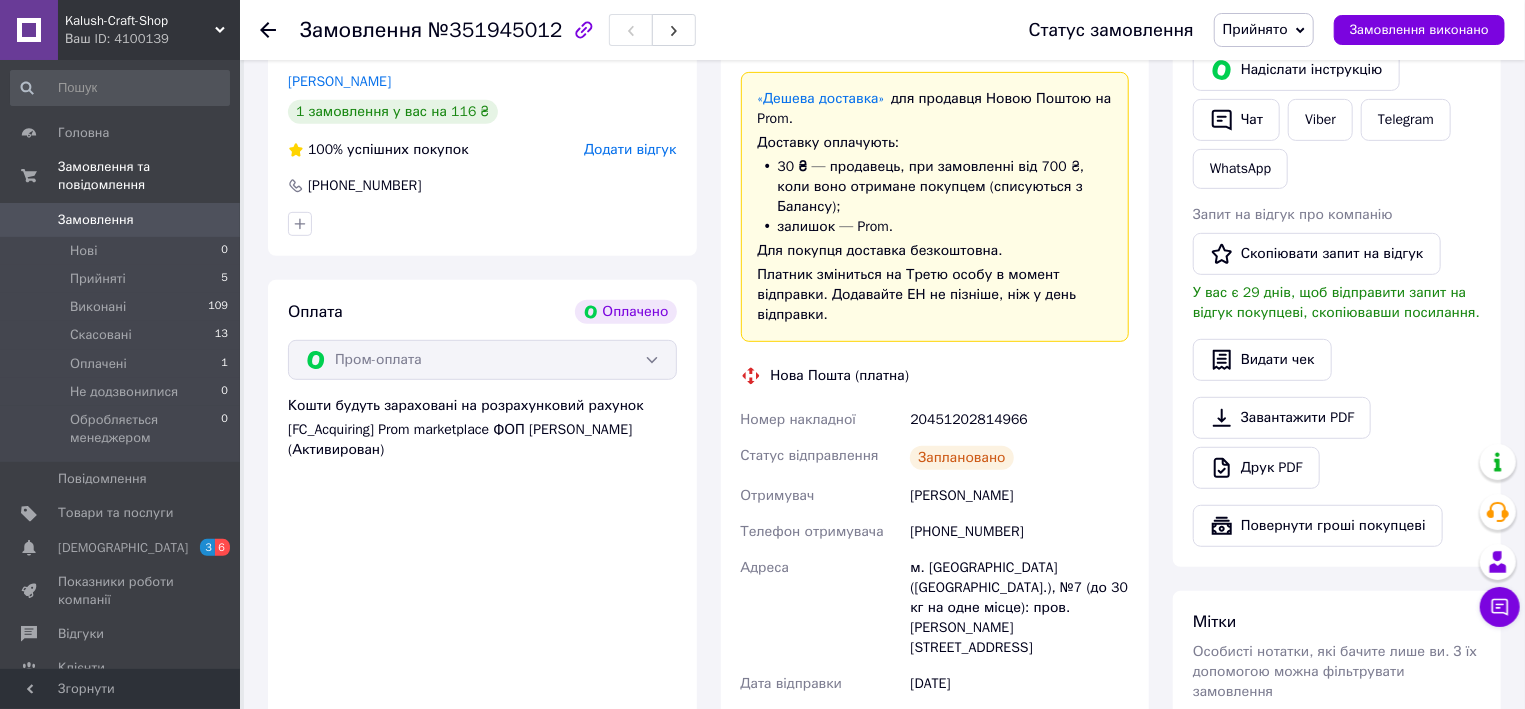 scroll, scrollTop: 321, scrollLeft: 0, axis: vertical 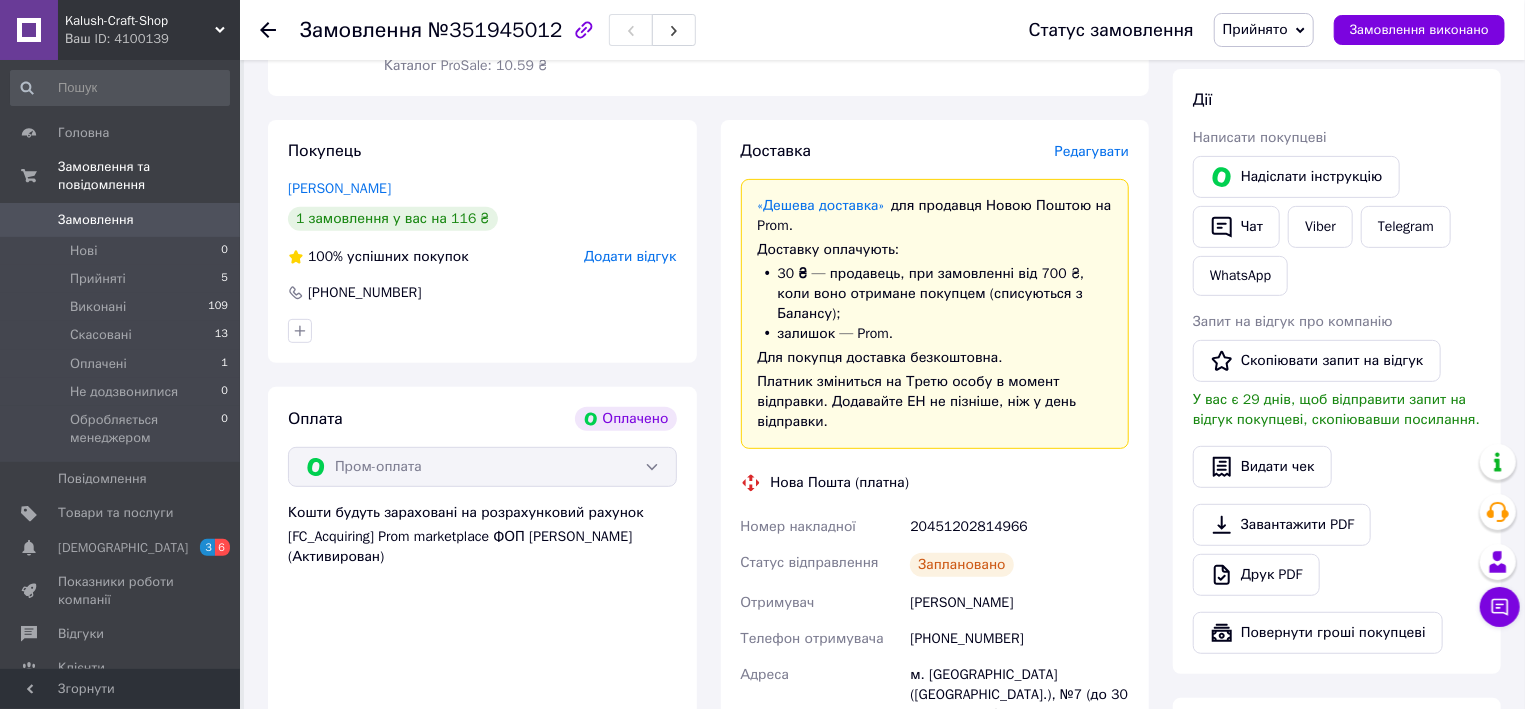 click on "Замовлення" at bounding box center [96, 220] 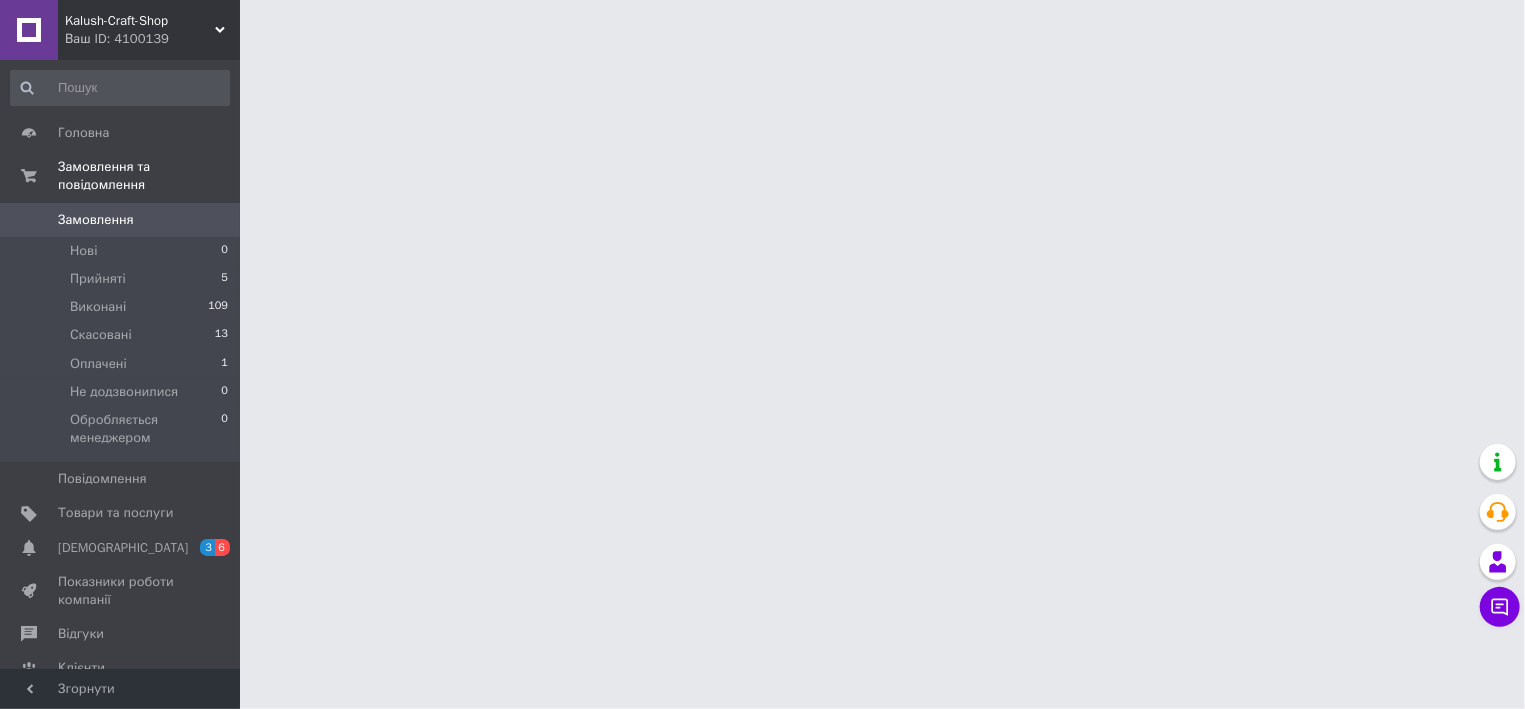 scroll, scrollTop: 0, scrollLeft: 0, axis: both 